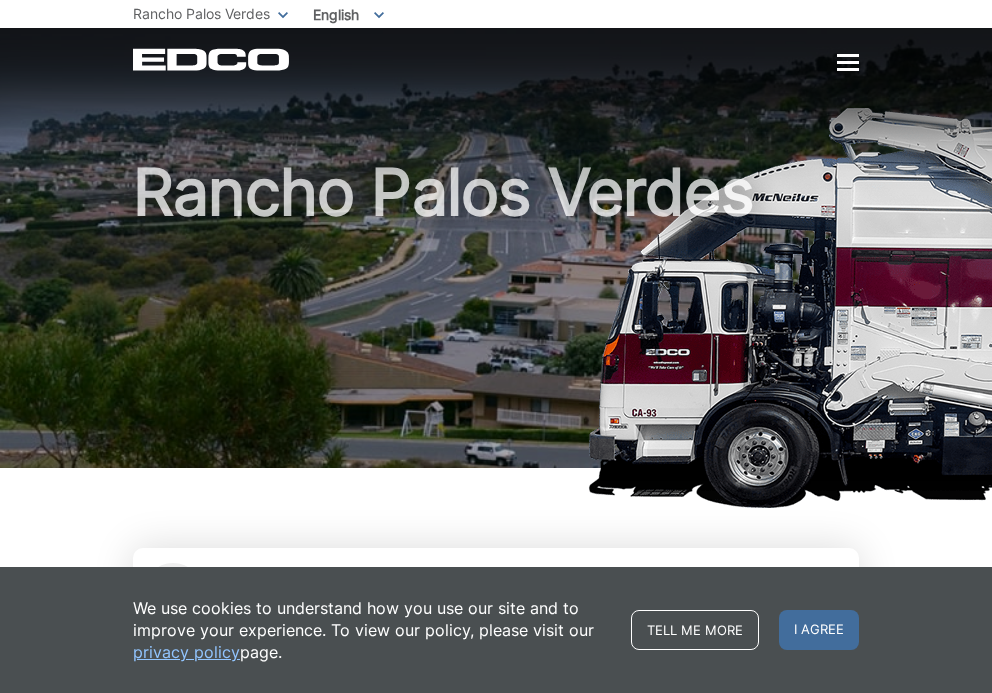 scroll, scrollTop: 0, scrollLeft: 0, axis: both 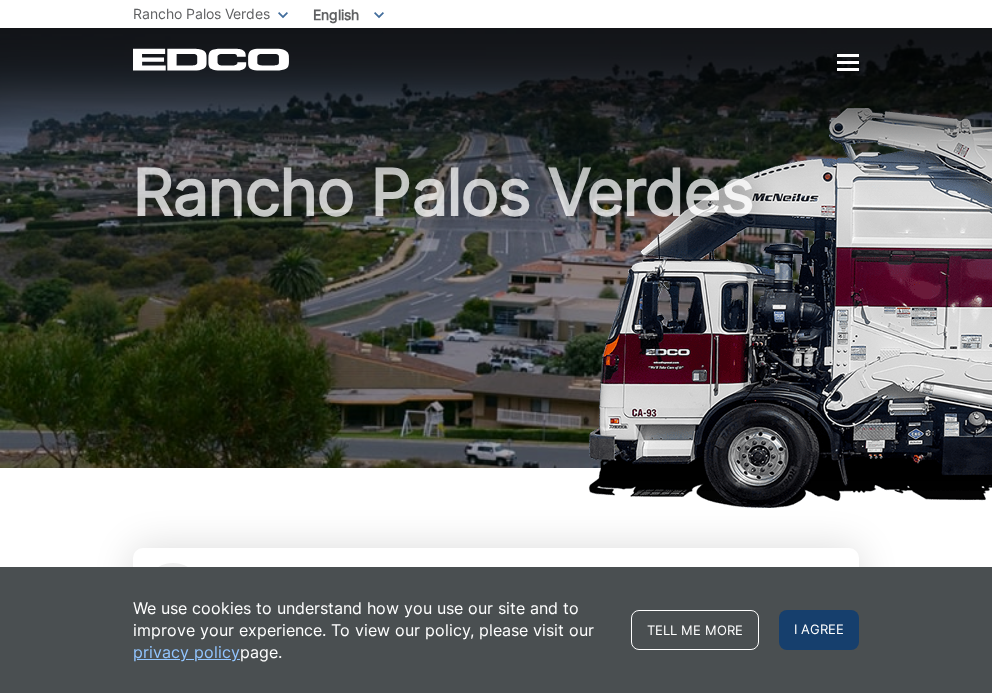 click on "I agree" at bounding box center (819, 630) 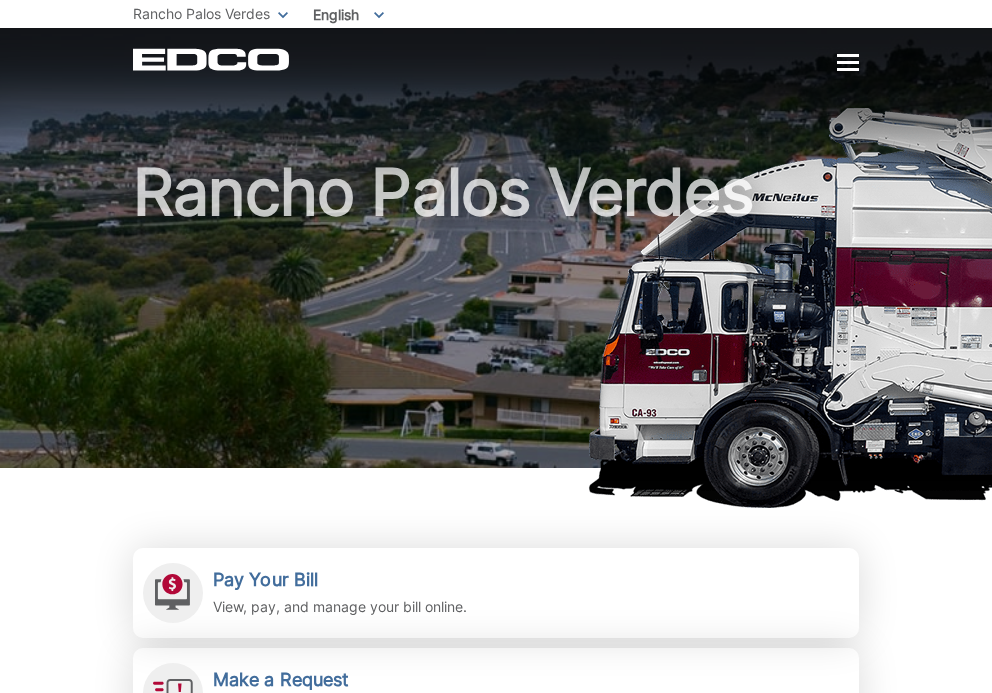 click at bounding box center (848, 62) 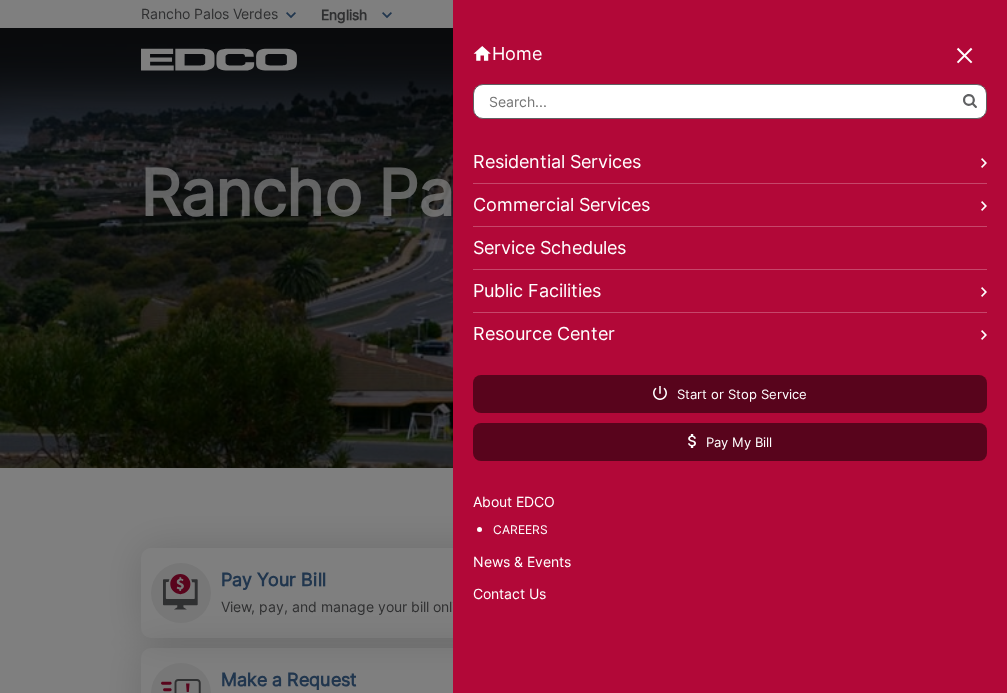 click on "Home
Back
Home
Residential Services
Overview
Curbside Pickup
Recycling
Organic Recycling
Trash
Household Hazardous Waste
Bulky Item Pickup
Discounts
Dumpster Service
Temporary Dumpster
Roll-Off Boxes
Storage Containers
Apartments & Condos
Recycling
Organic Recycling
Trash
Commercial Services
Overview
Commercial Services
Recycling
Trash
Roll-Off Boxes
Forklift Maintenance
Construction & Demolition
Dumpsters
Roll-Off Boxes" at bounding box center (730, 346) 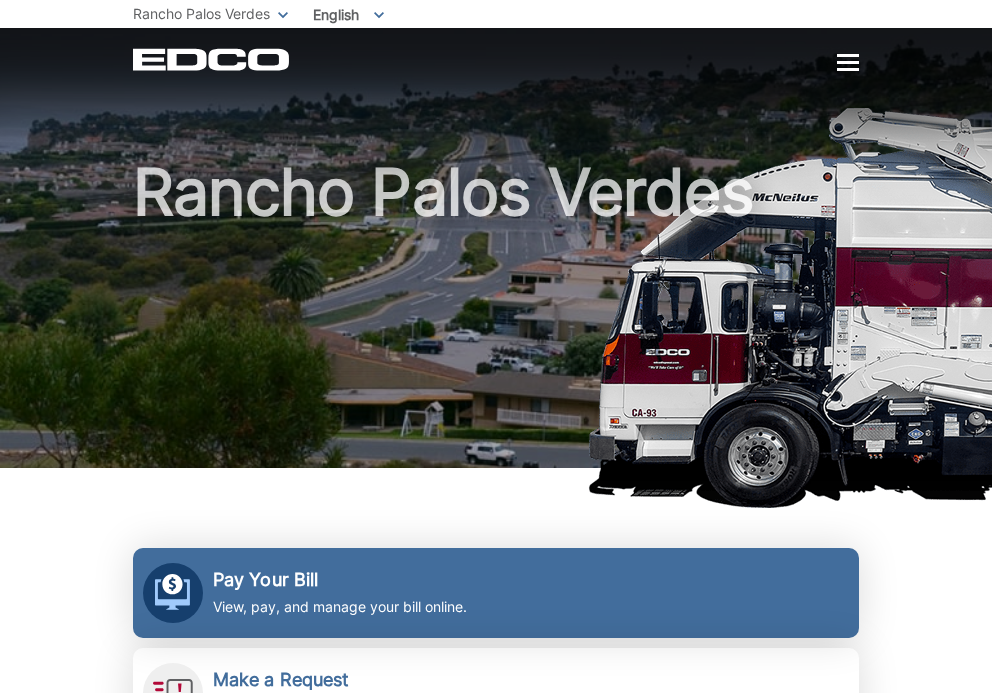 click on "Pay Your Bill" at bounding box center (340, 580) 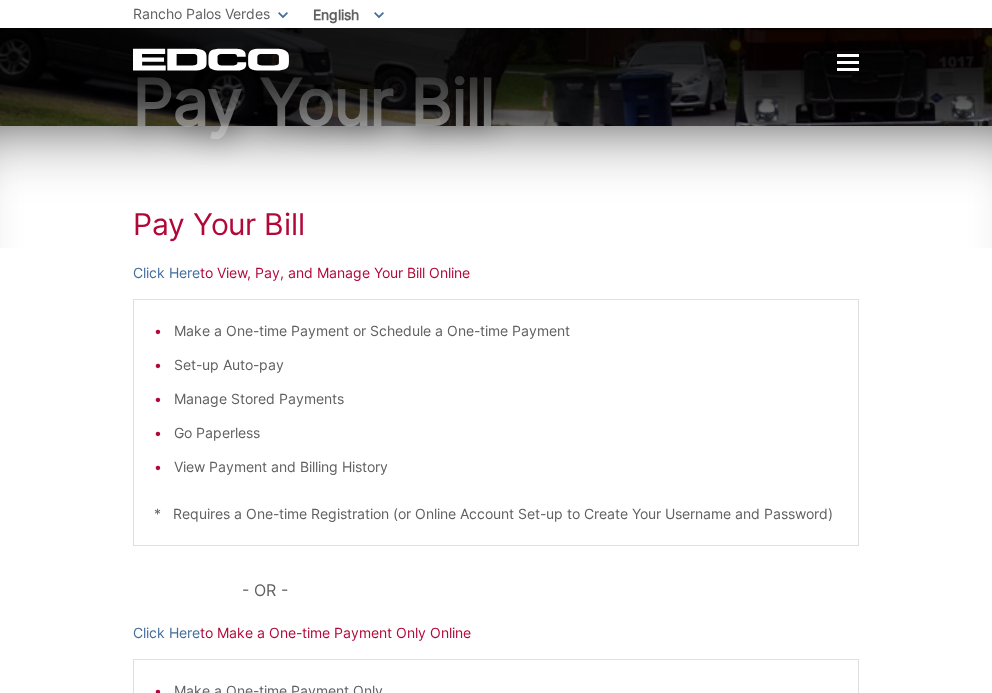 scroll, scrollTop: 141, scrollLeft: 0, axis: vertical 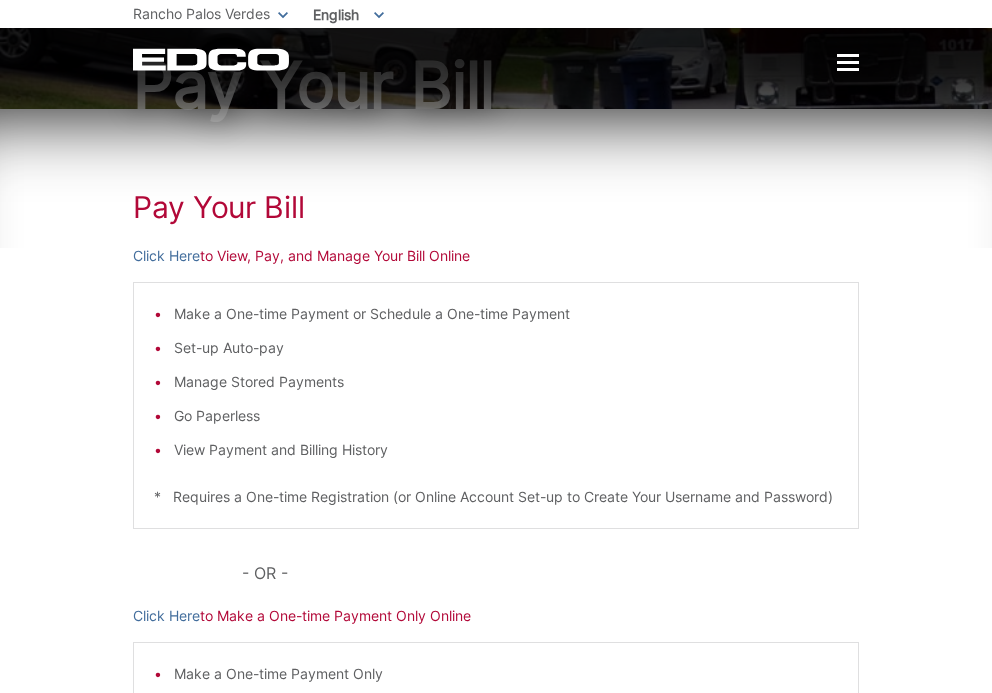 click on "Click Here  to View, Pay, and Manage Your Bill Online" at bounding box center [496, 256] 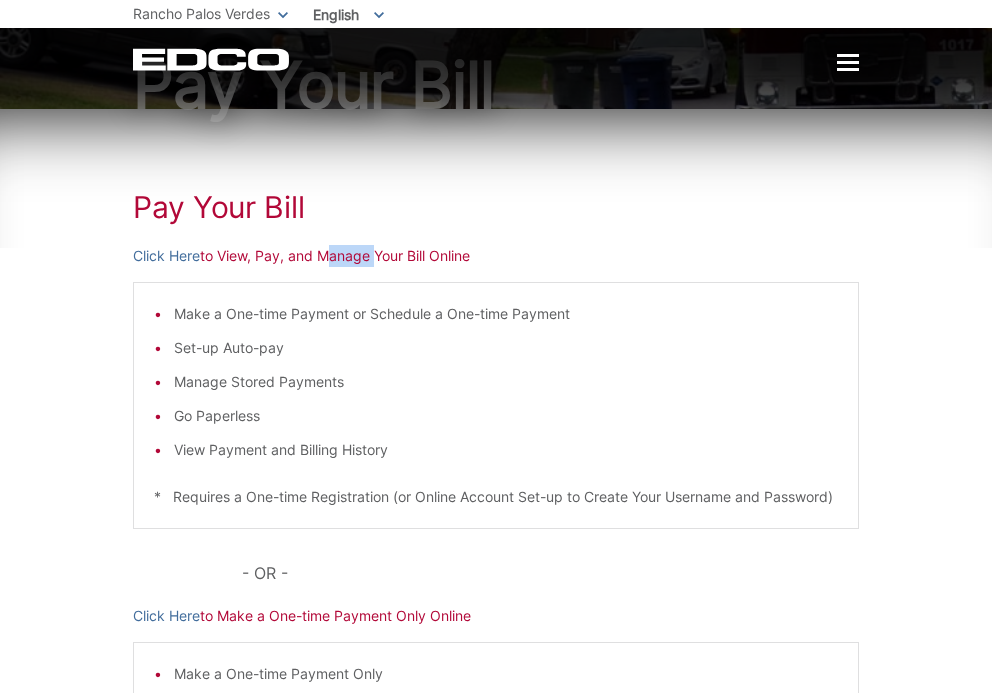 click on "Click Here  to View, Pay, and Manage Your Bill Online" at bounding box center (496, 256) 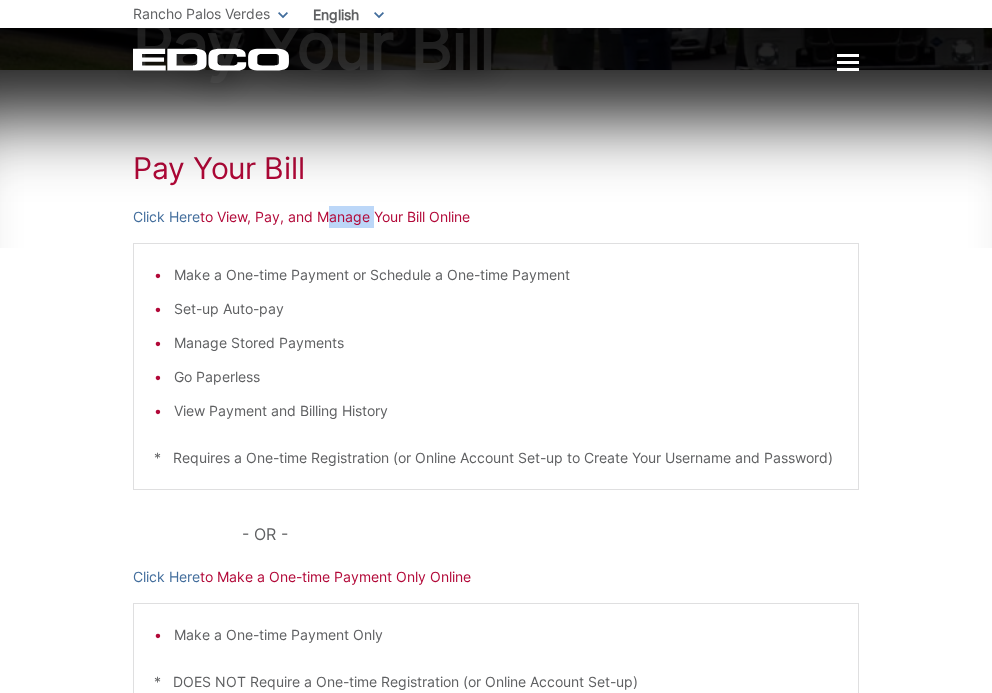 scroll, scrollTop: 0, scrollLeft: 0, axis: both 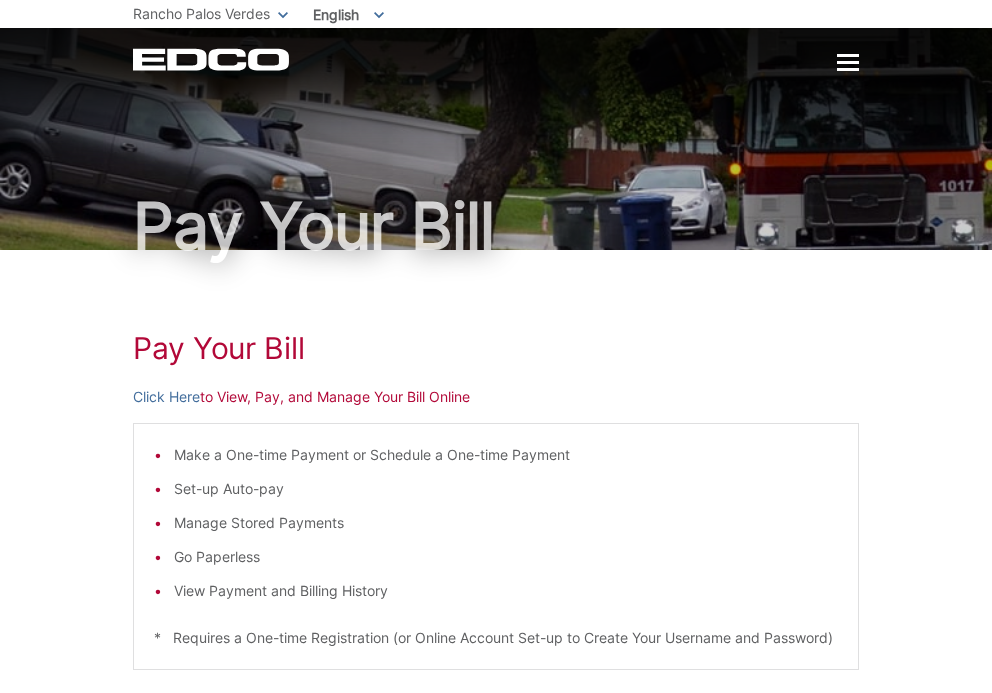 click on "Pay Your Bill
Click Here  to View, Pay, and Manage Your Bill Online
Make a One-time Payment or Schedule a One-time Payment
Set-up Auto-pay
Manage Stored Payments
Go Paperless
View Payment and Billing History
*   Requires a One-time Registration (or Online Account Set-up to Create Your Username and Password)
- OR -
Click Here  to Make a One-time Payment Only Online
Make a One-time Payment Only
*   DOES NOT Require a One-time Registration (or Online Account Set-up)" at bounding box center [496, 627] 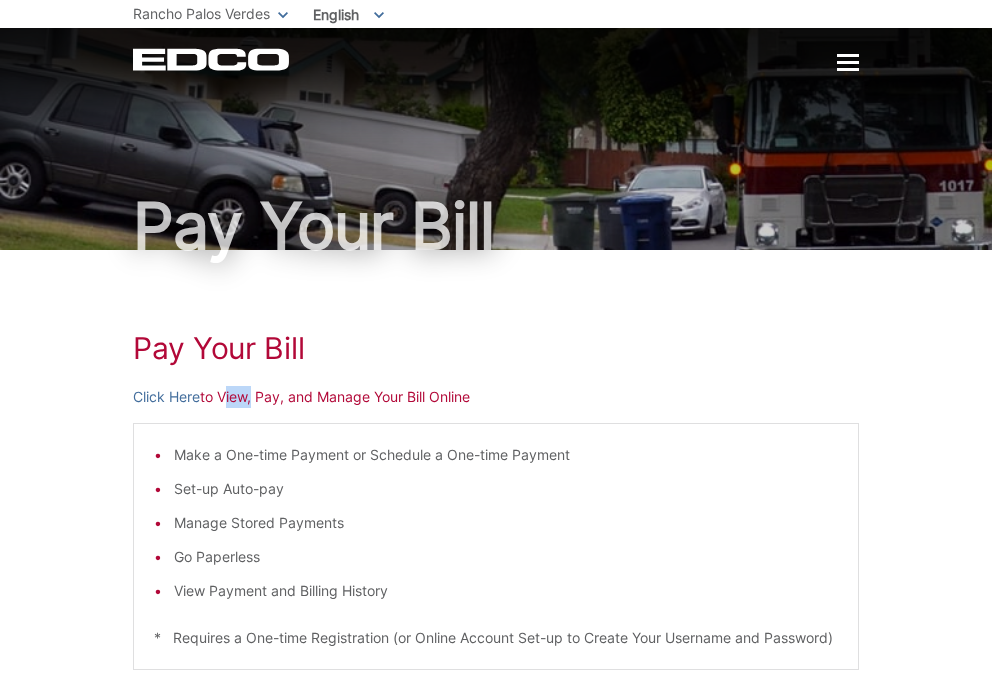 click on "Click Here  to View, Pay, and Manage Your Bill Online" at bounding box center [496, 397] 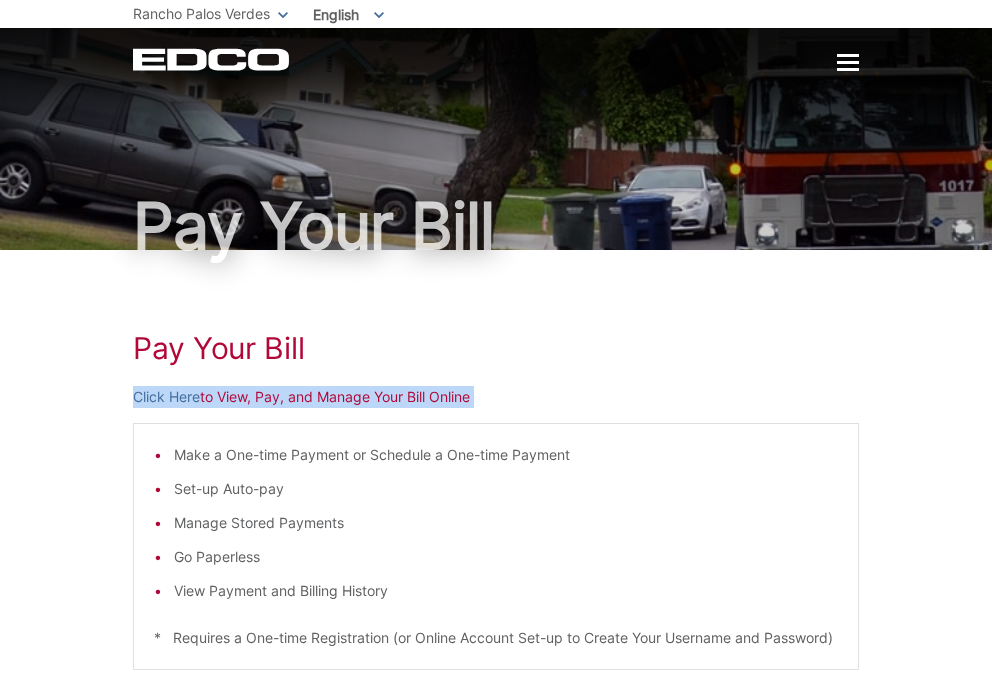 click on "Click Here  to View, Pay, and Manage Your Bill Online" at bounding box center [496, 397] 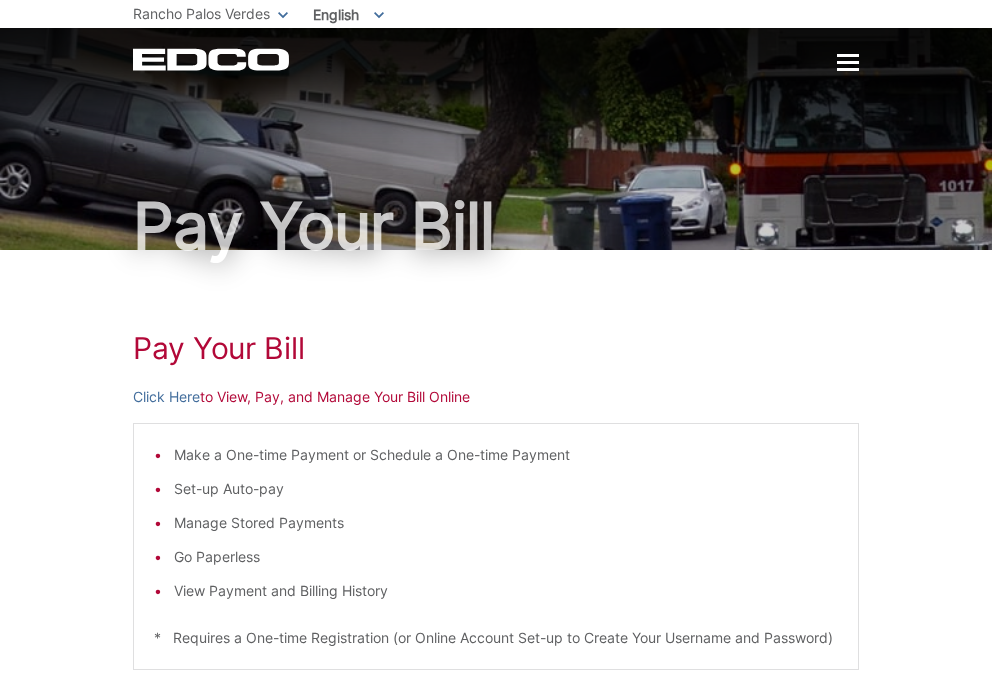 click at bounding box center [848, 63] 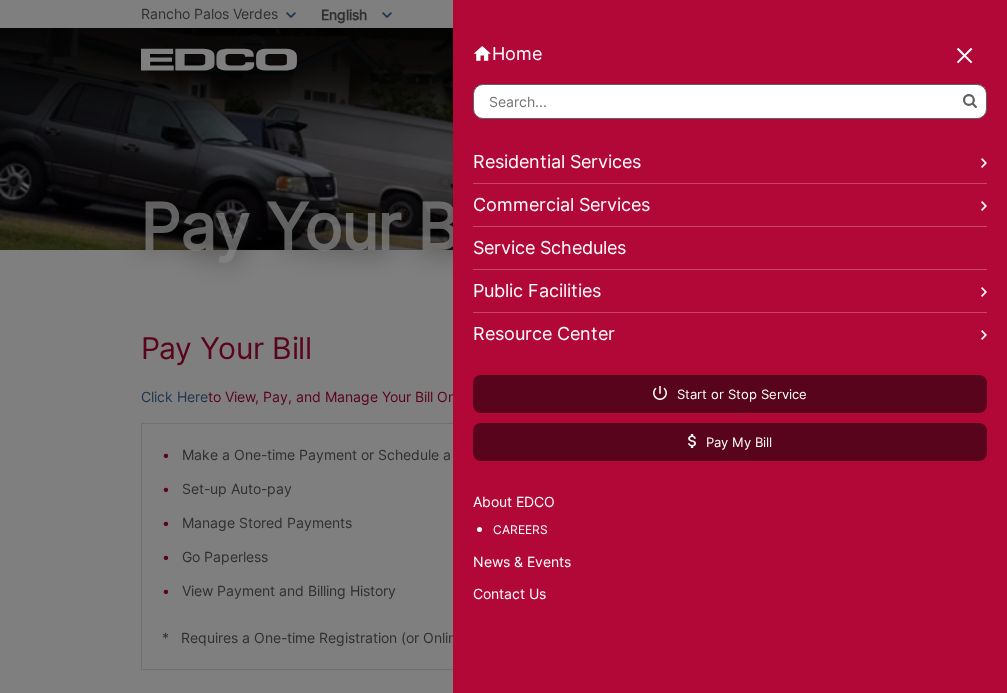 click at bounding box center (966, 57) 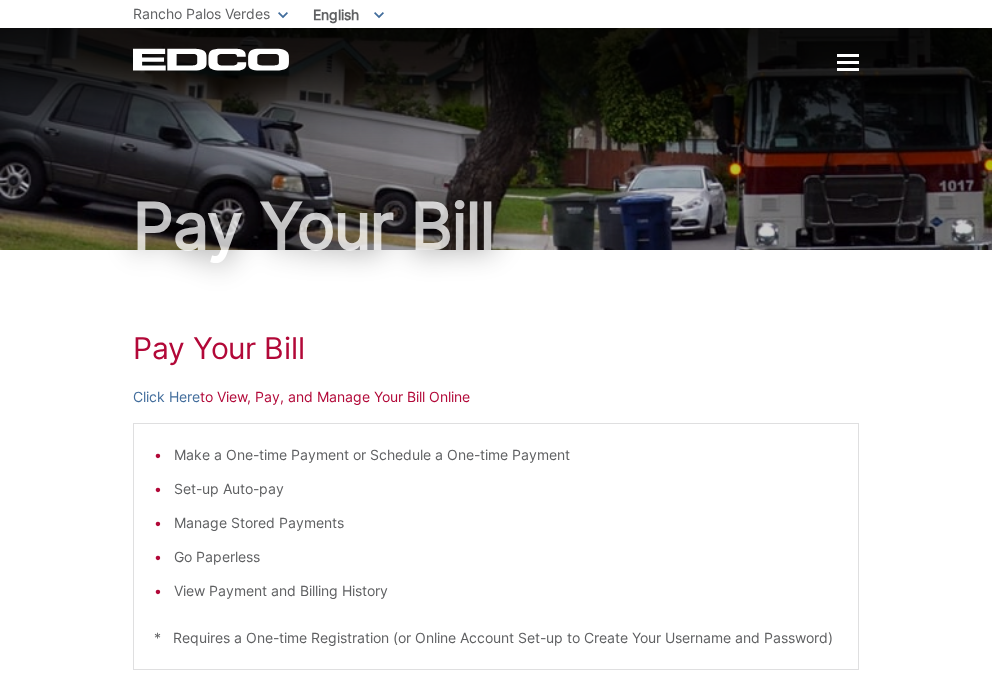 click at bounding box center (848, 62) 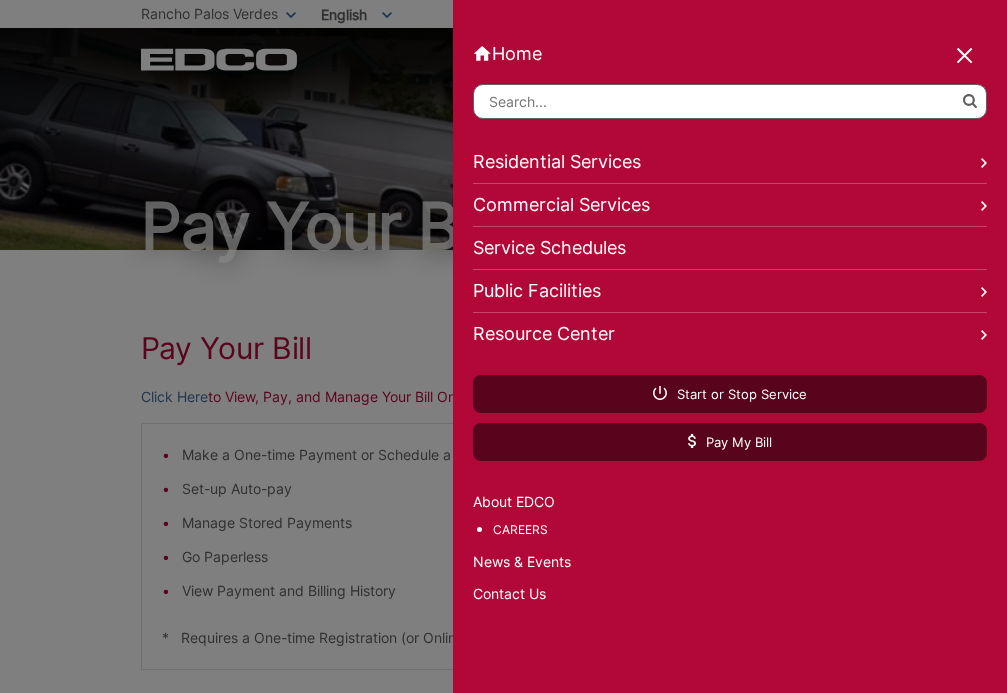click at bounding box center (730, 101) 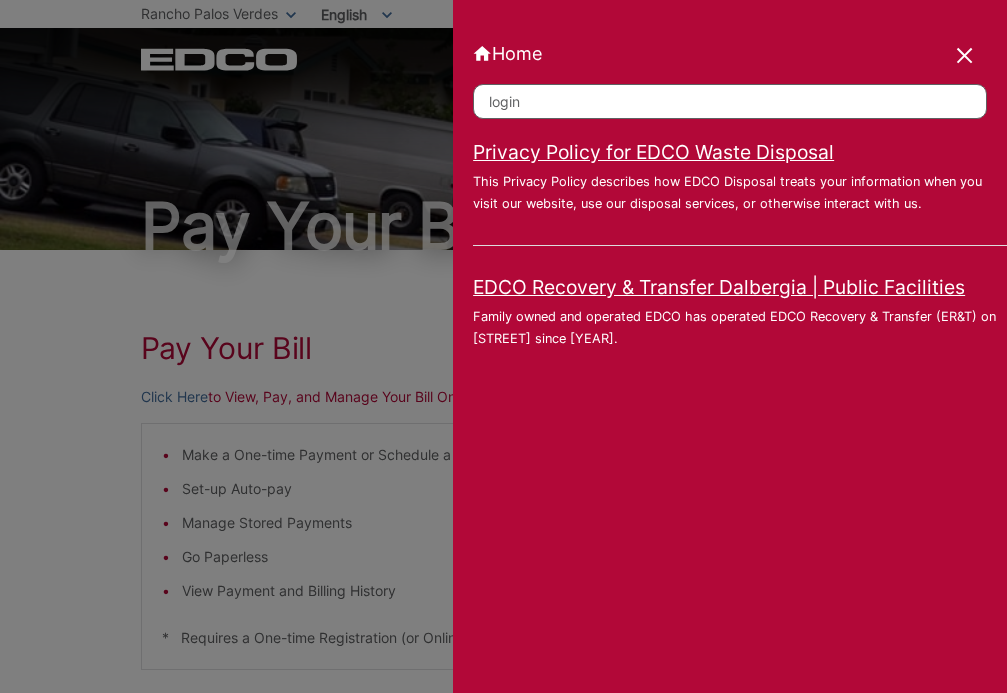 type on "login" 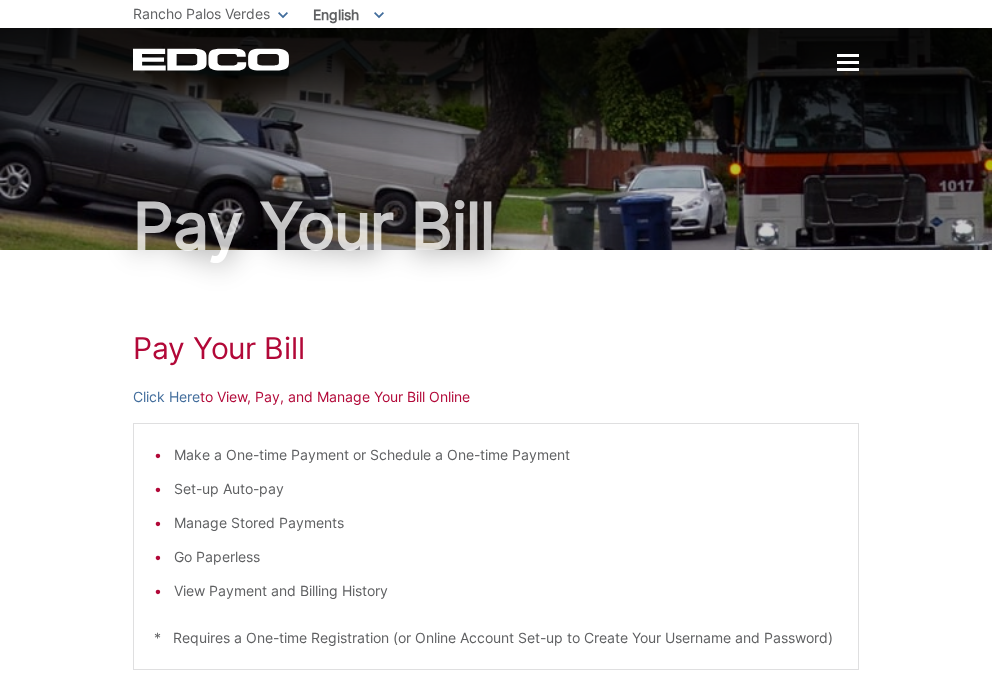 click on "EDCO Logo" 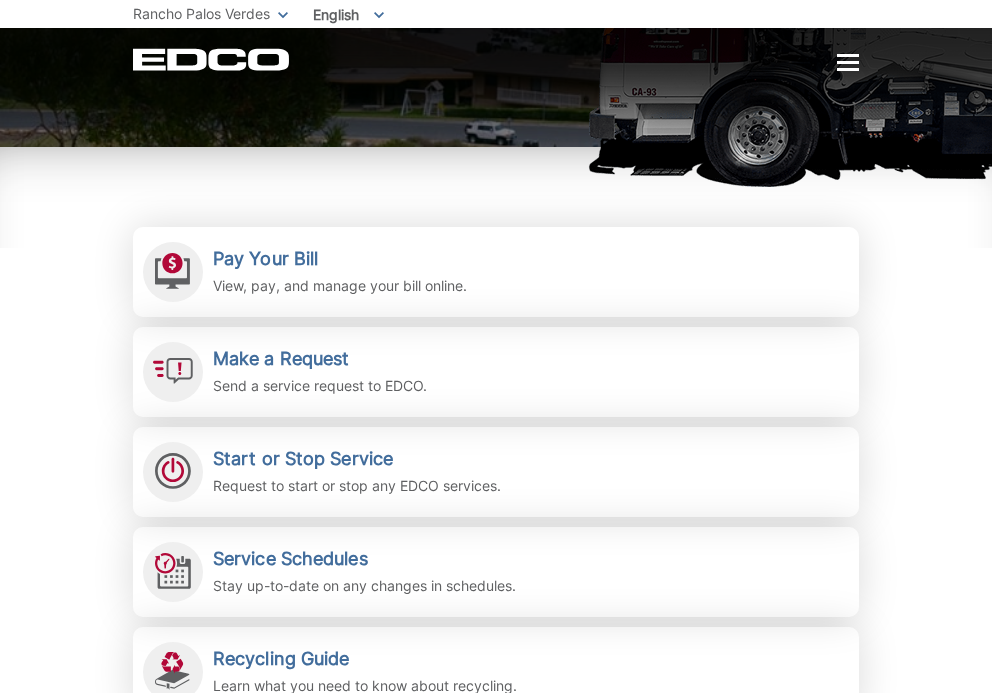 scroll, scrollTop: 345, scrollLeft: 0, axis: vertical 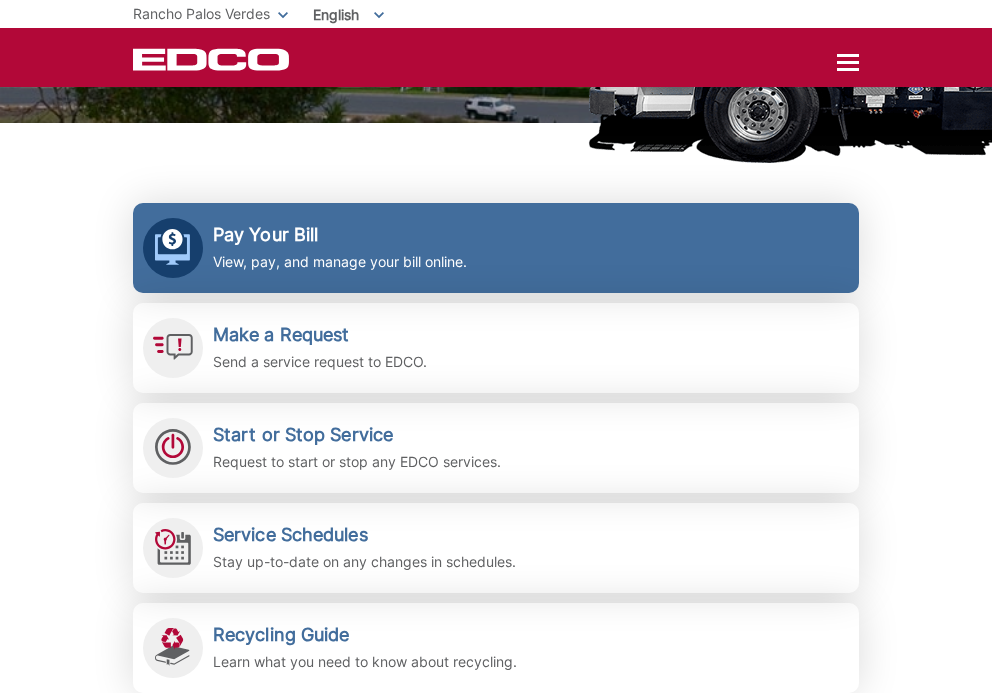 click on "Pay Your Bill" at bounding box center [340, 235] 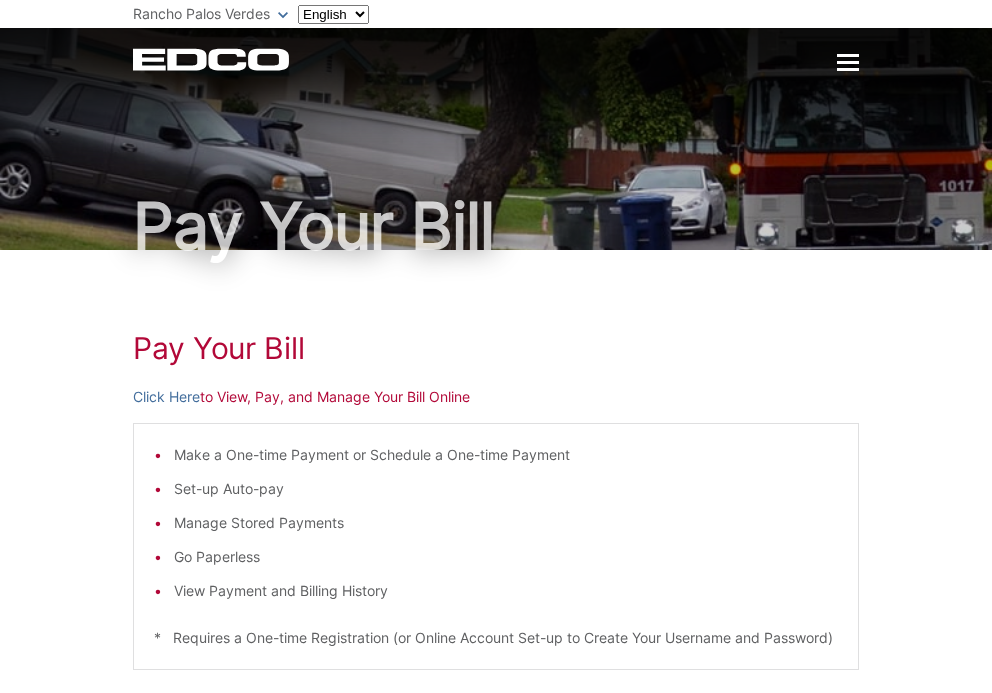 scroll, scrollTop: 0, scrollLeft: 0, axis: both 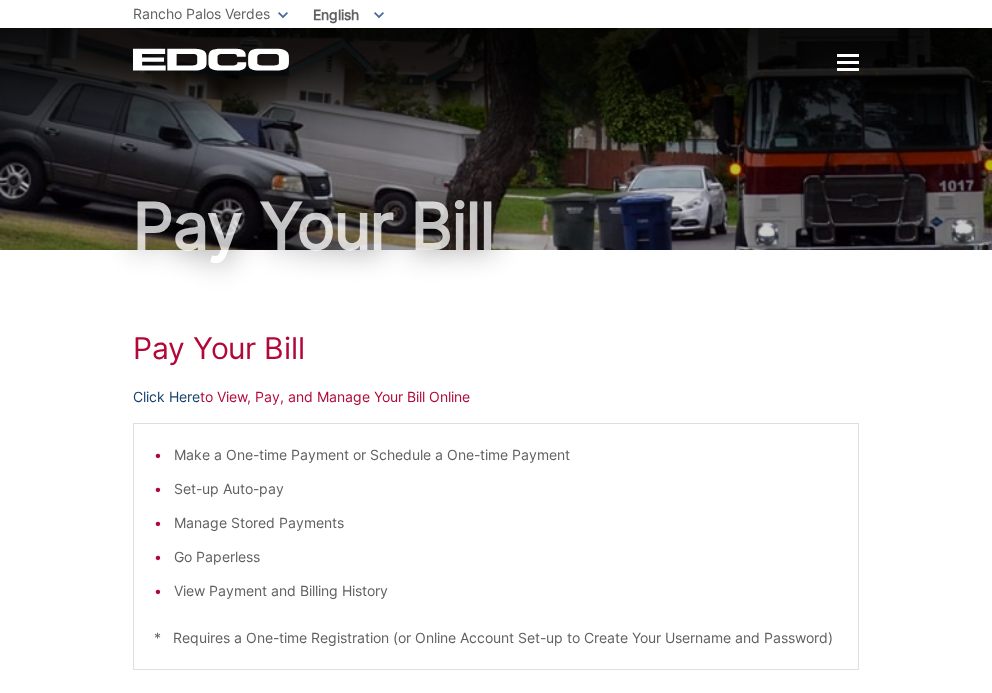 click on "Click Here" at bounding box center [166, 397] 